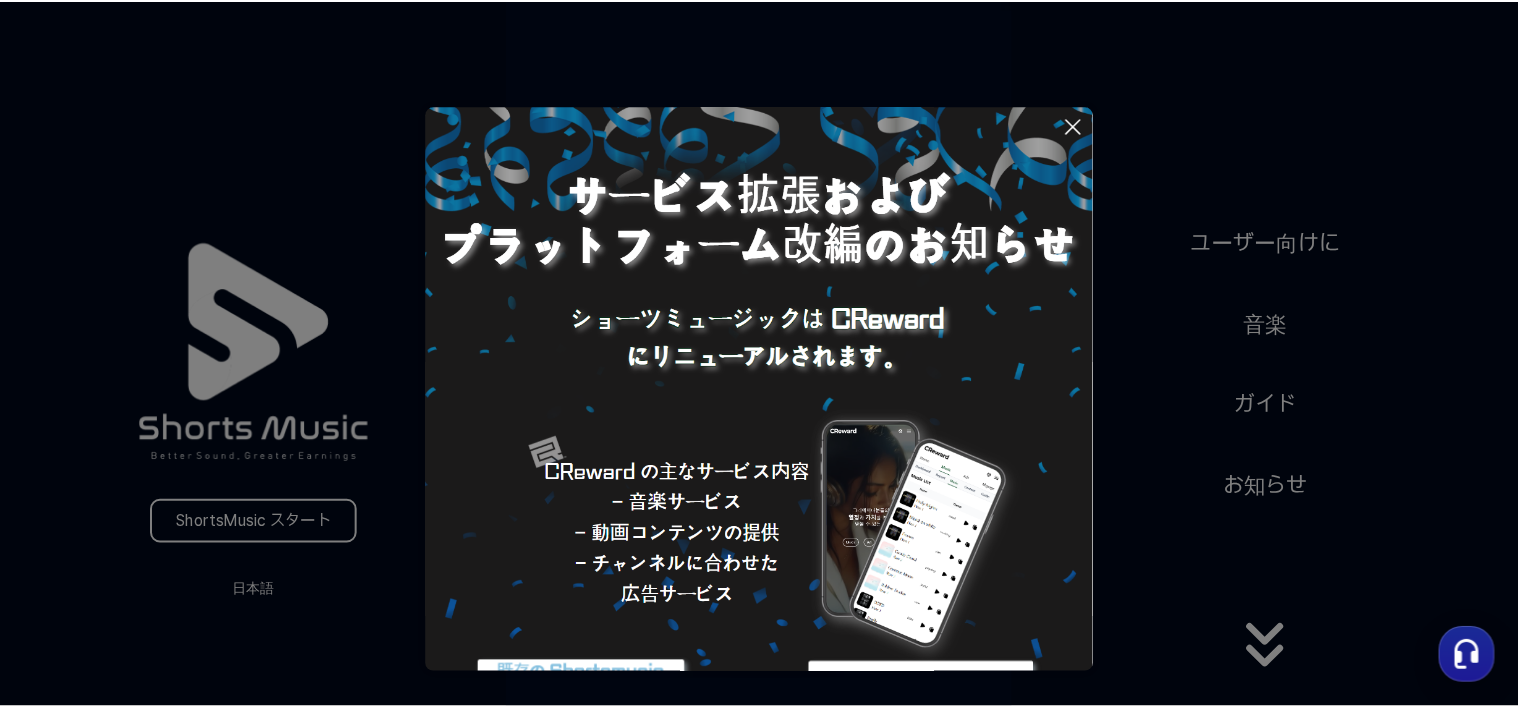 scroll, scrollTop: 0, scrollLeft: 0, axis: both 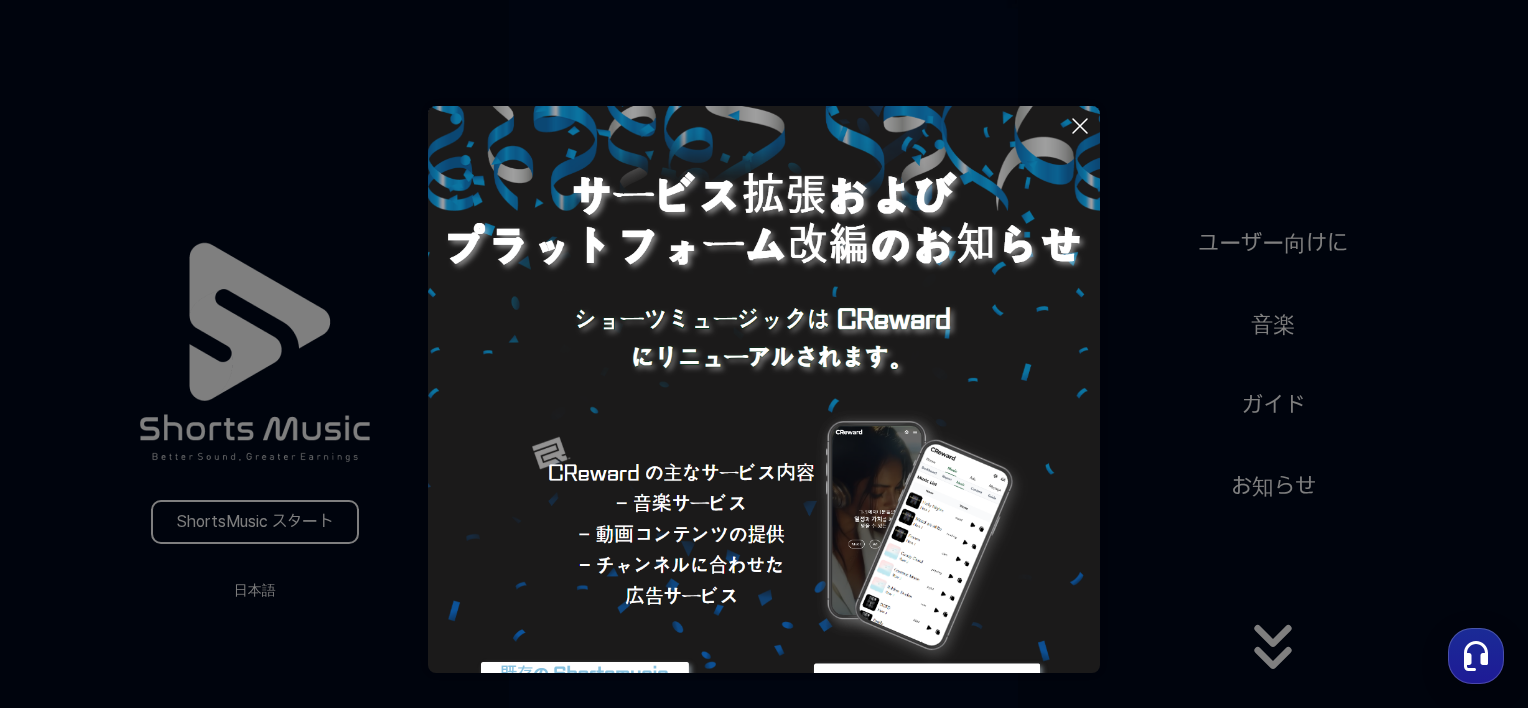 click 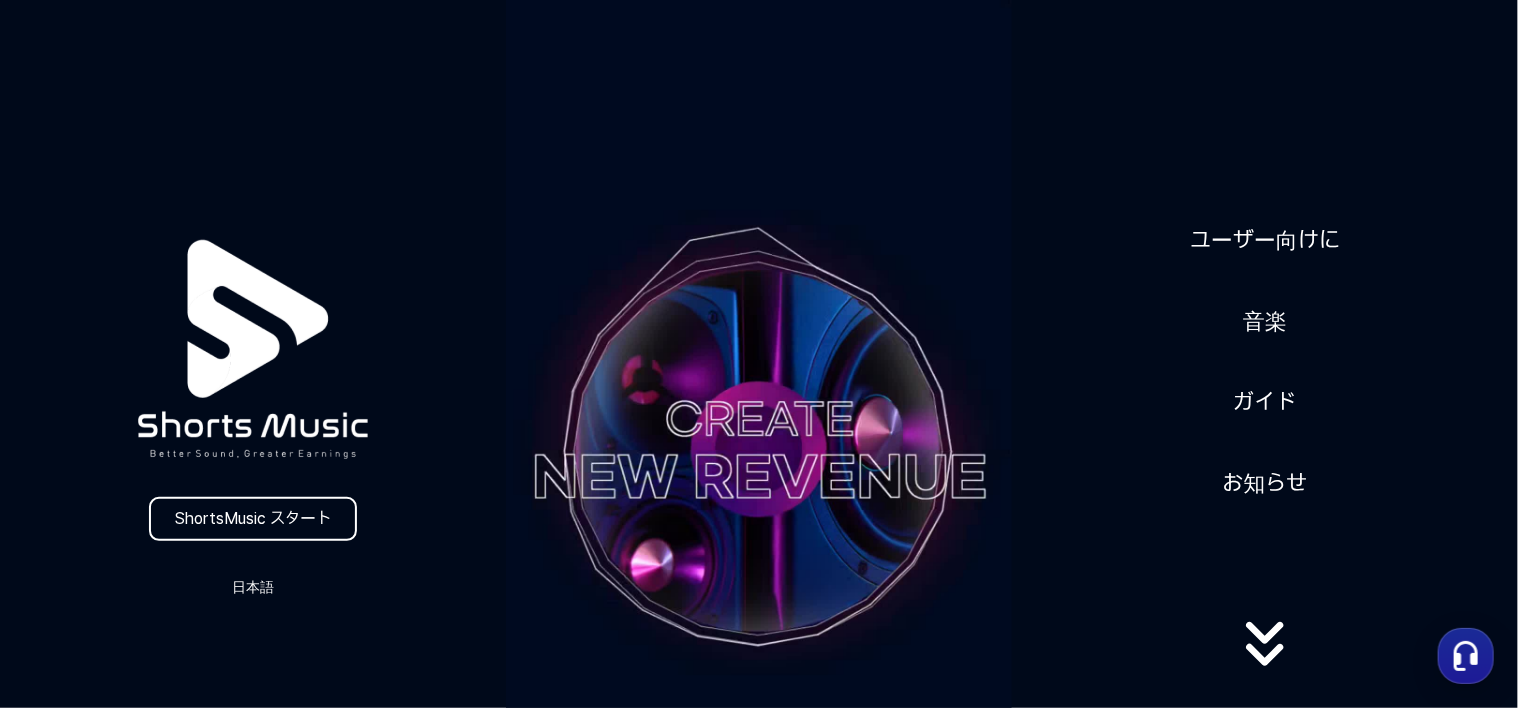 click 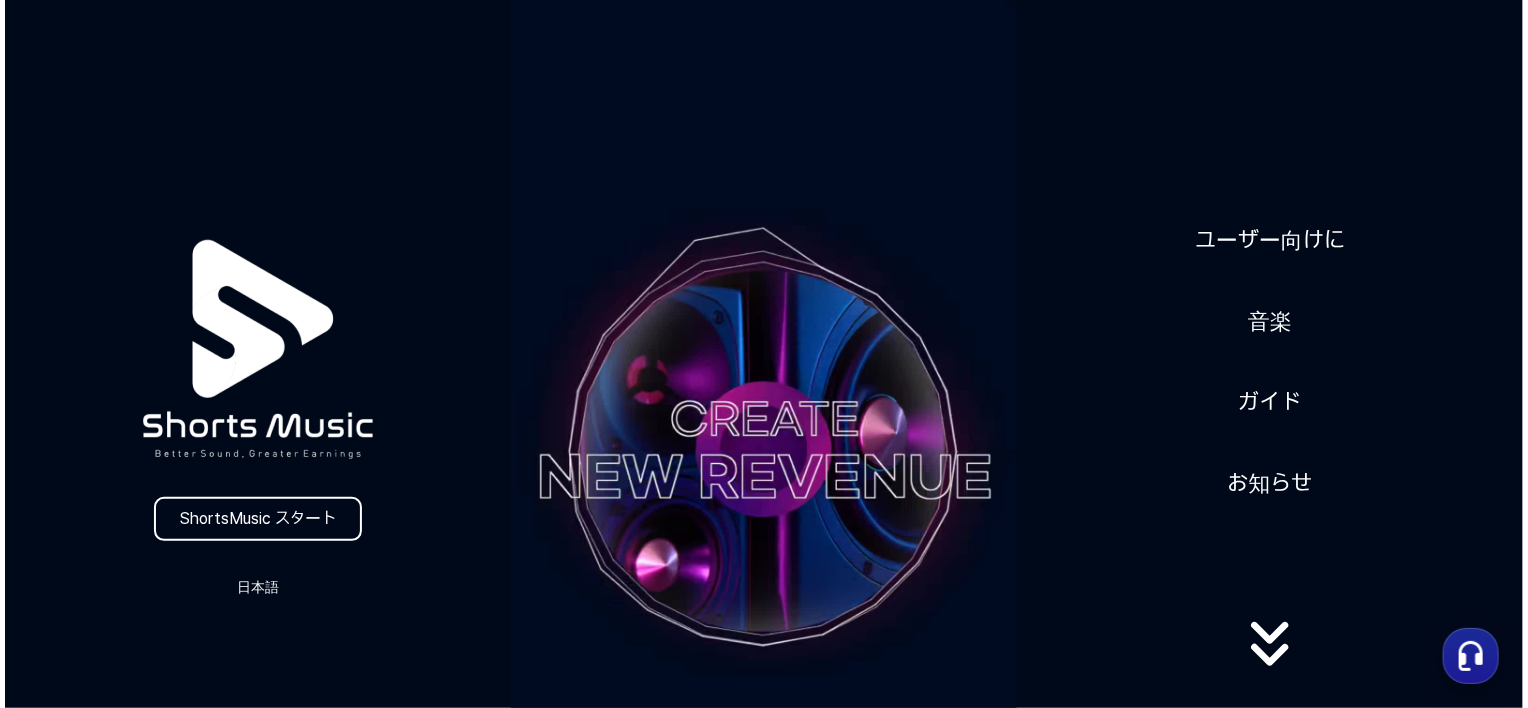 scroll, scrollTop: 0, scrollLeft: 0, axis: both 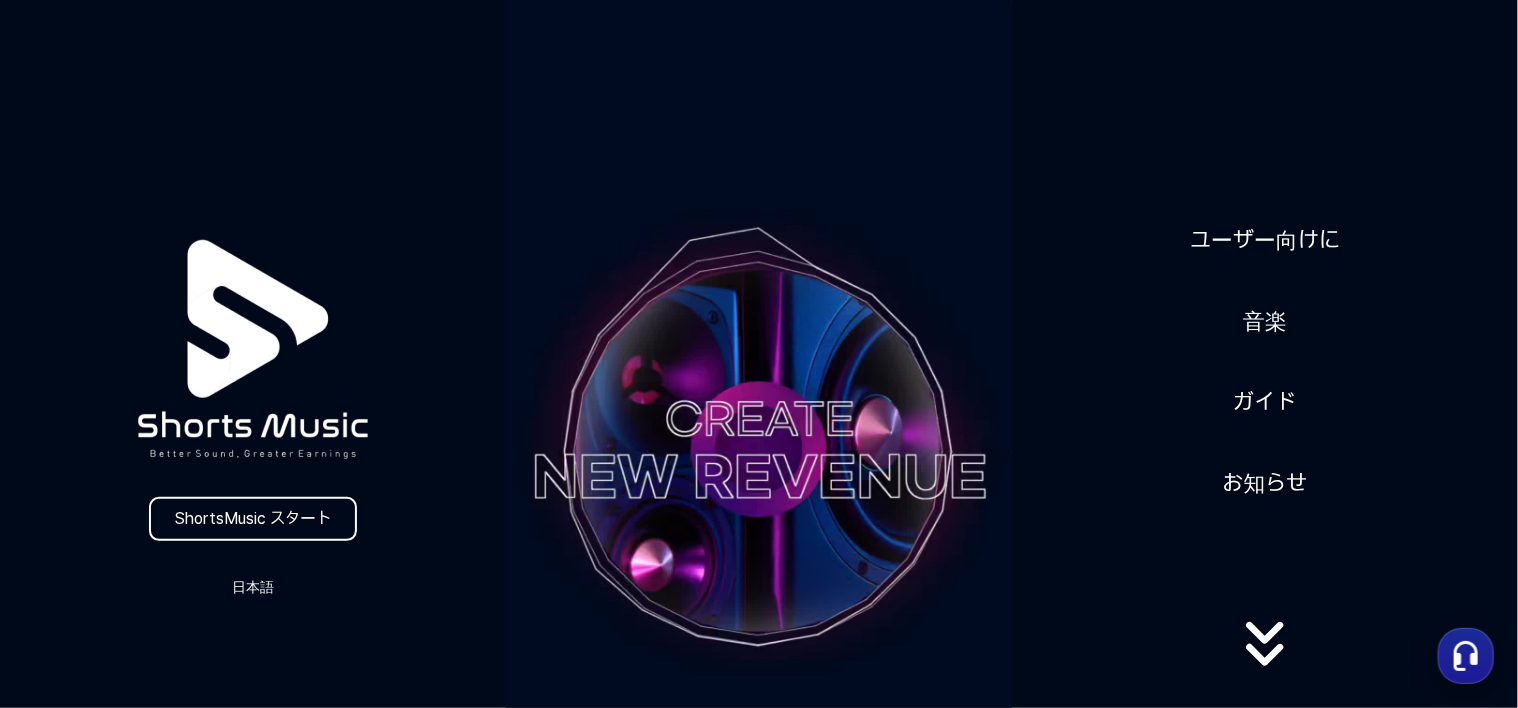 click 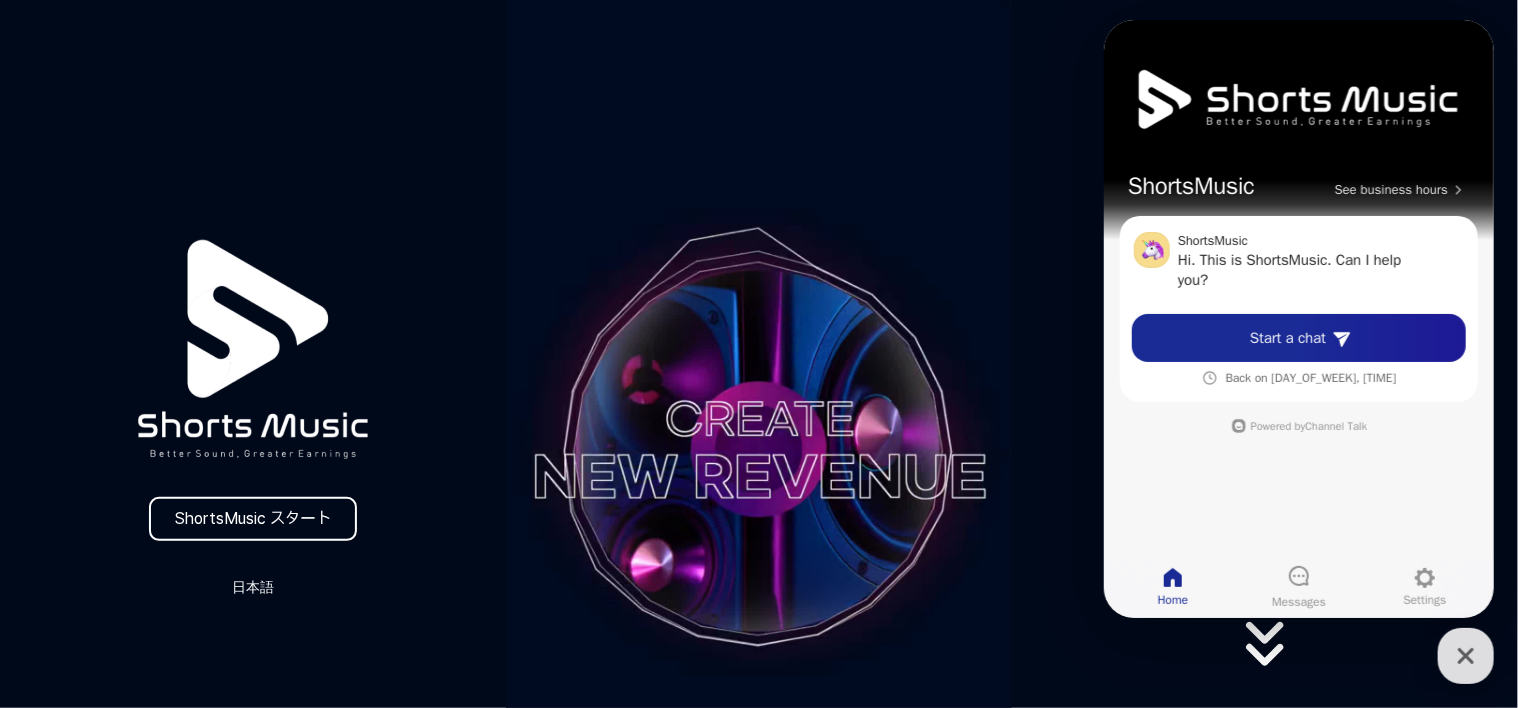 click on "ユーザー向けに   音楽   ガイド   お知らせ" at bounding box center [1265, 450] 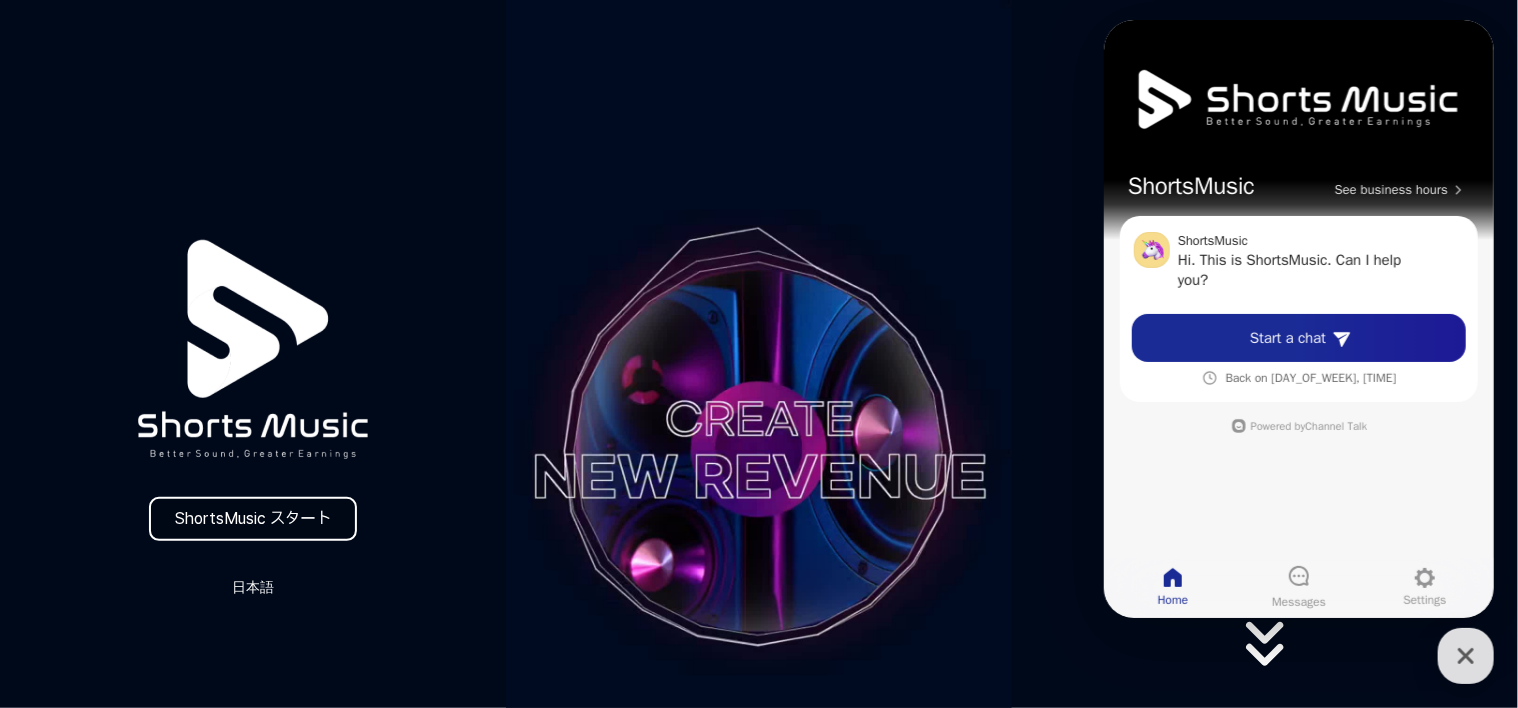 click on "ShortsMusic スタート" at bounding box center [253, 519] 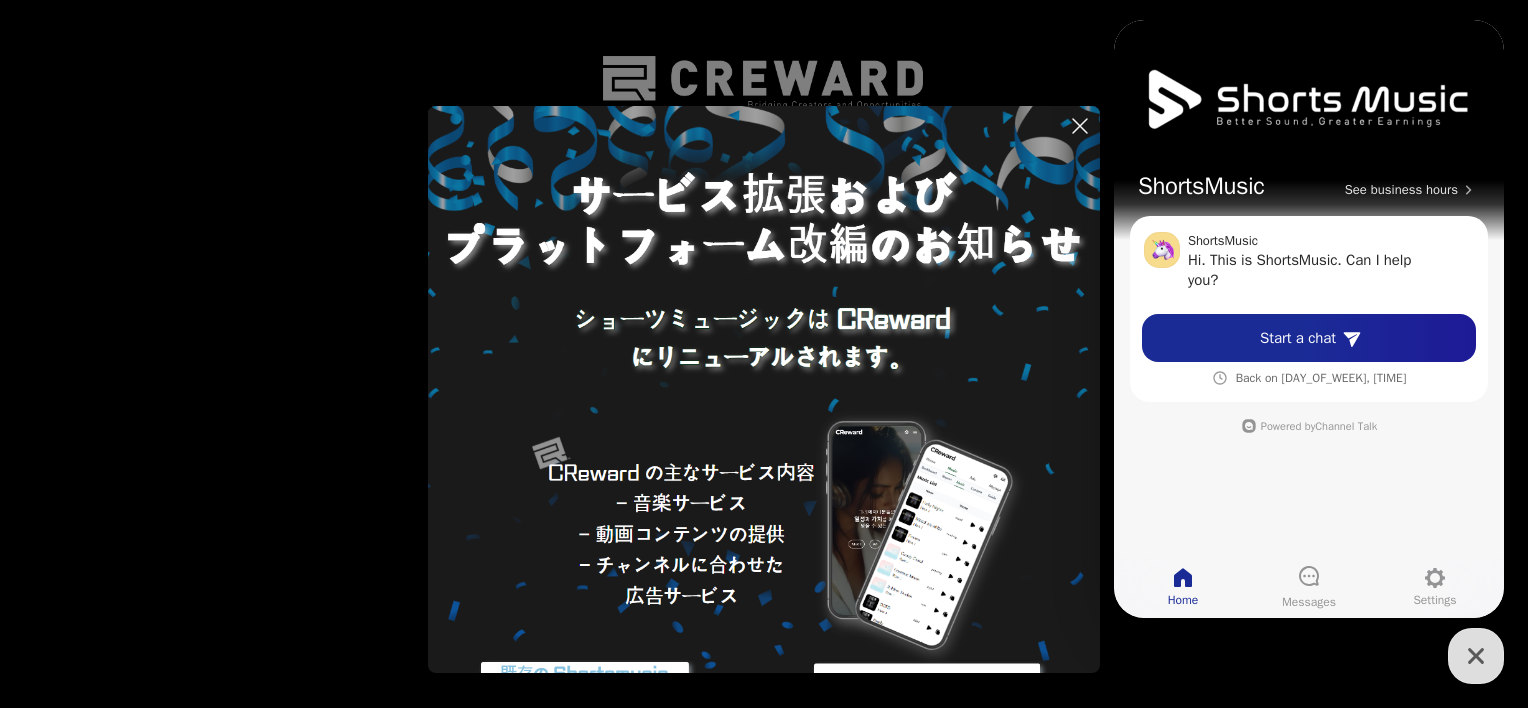 click 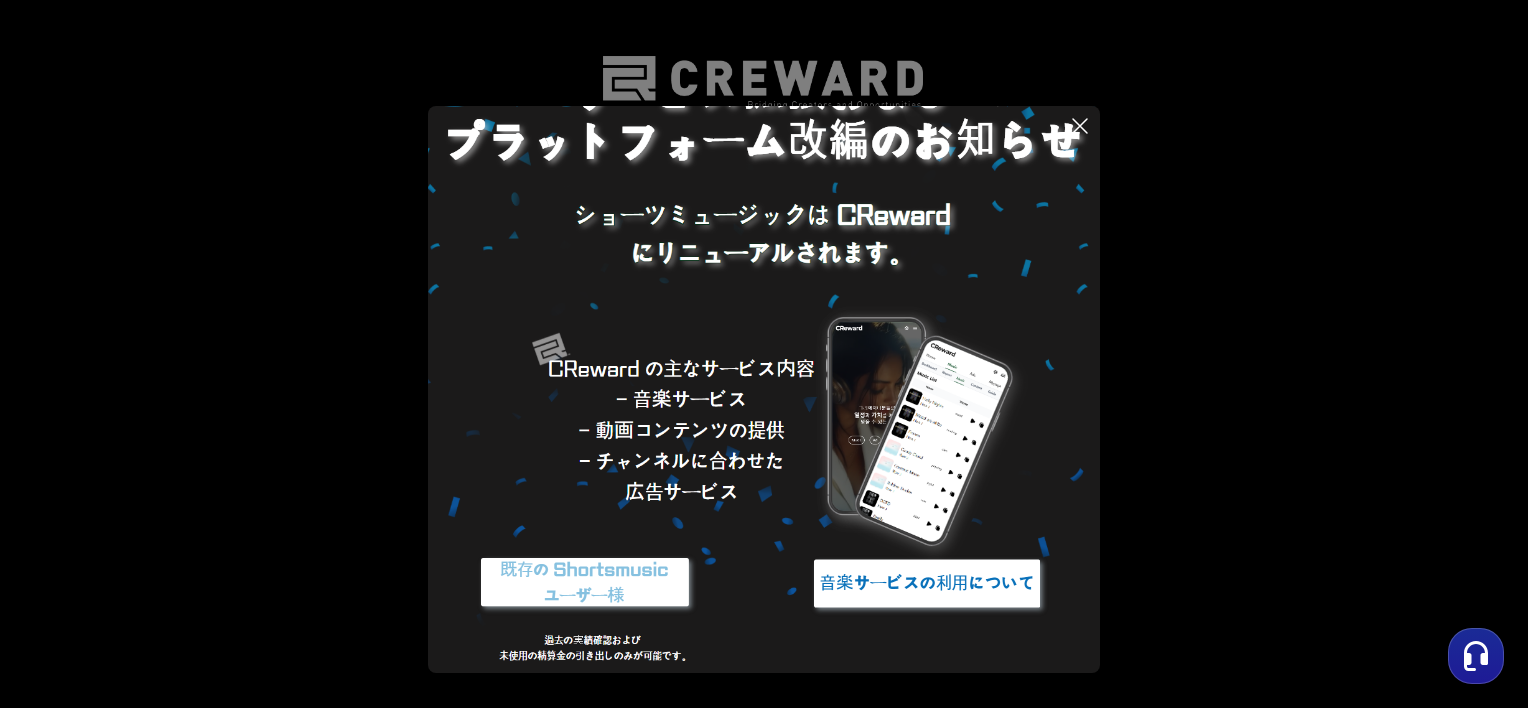scroll, scrollTop: 105, scrollLeft: 0, axis: vertical 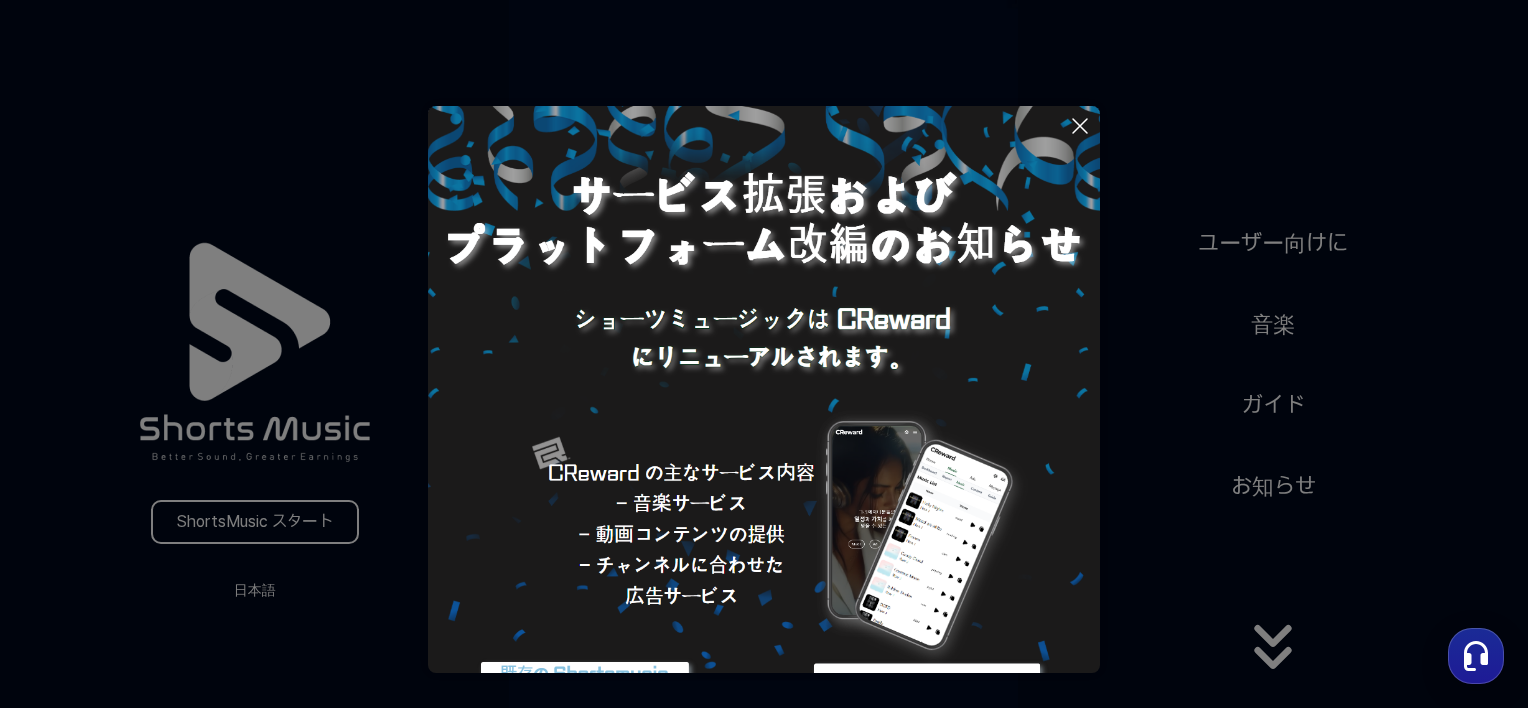click 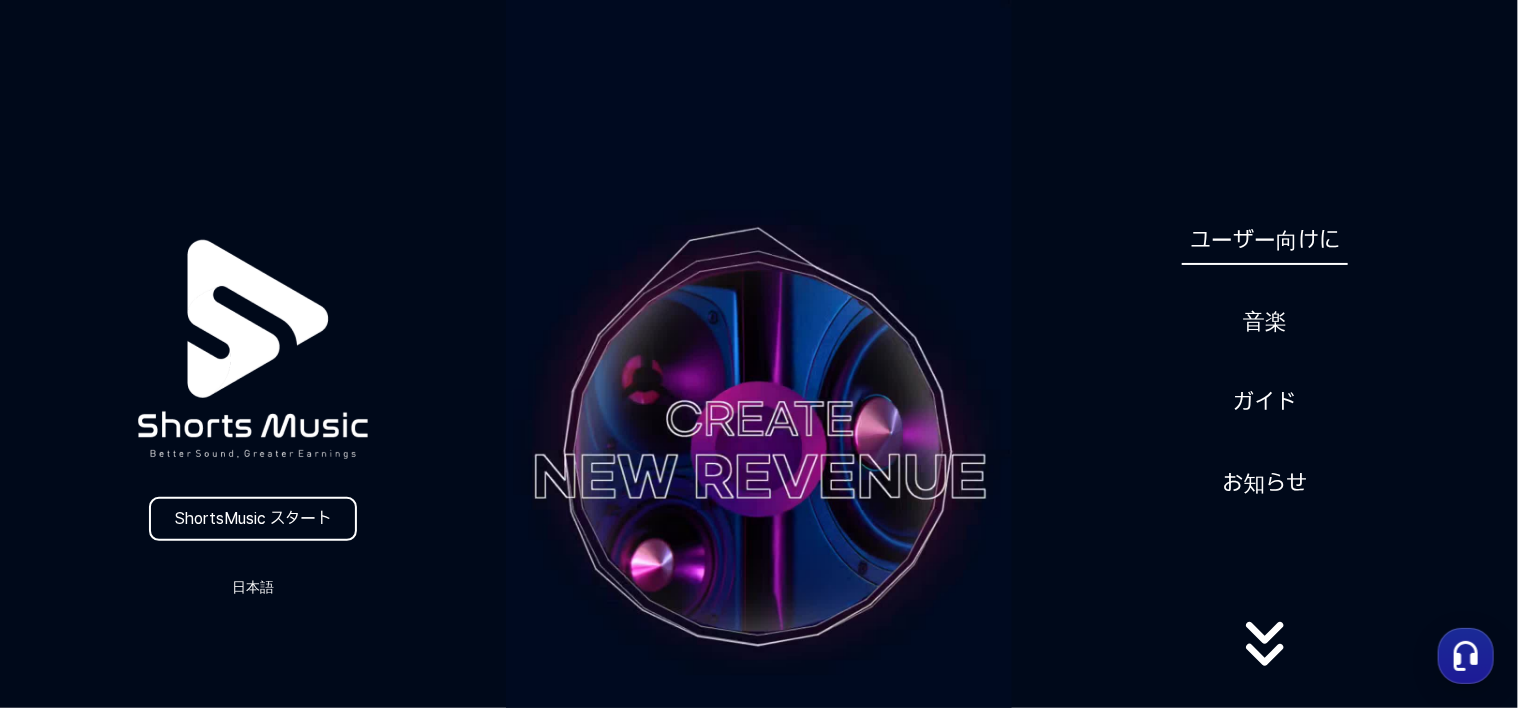 click on "ユーザー向けに" at bounding box center (1265, 240) 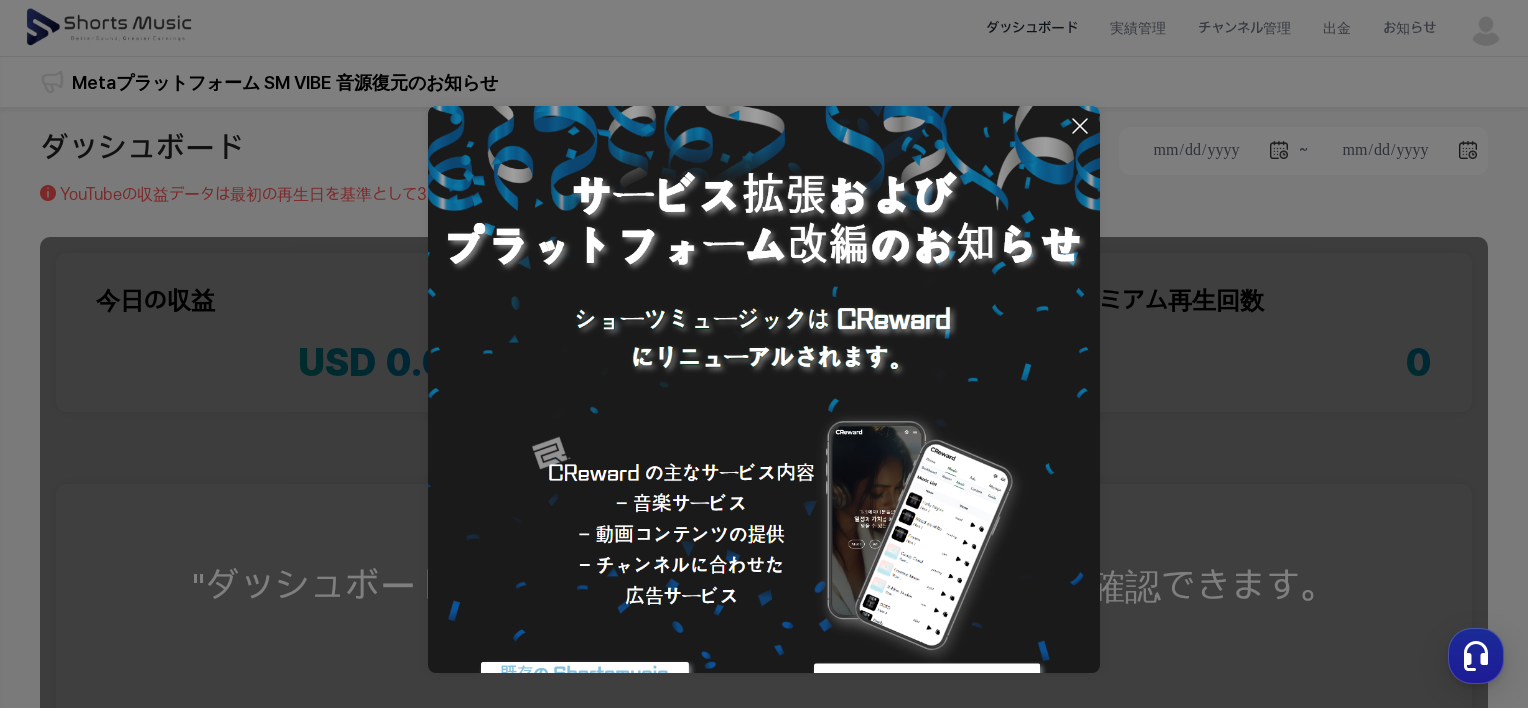 click 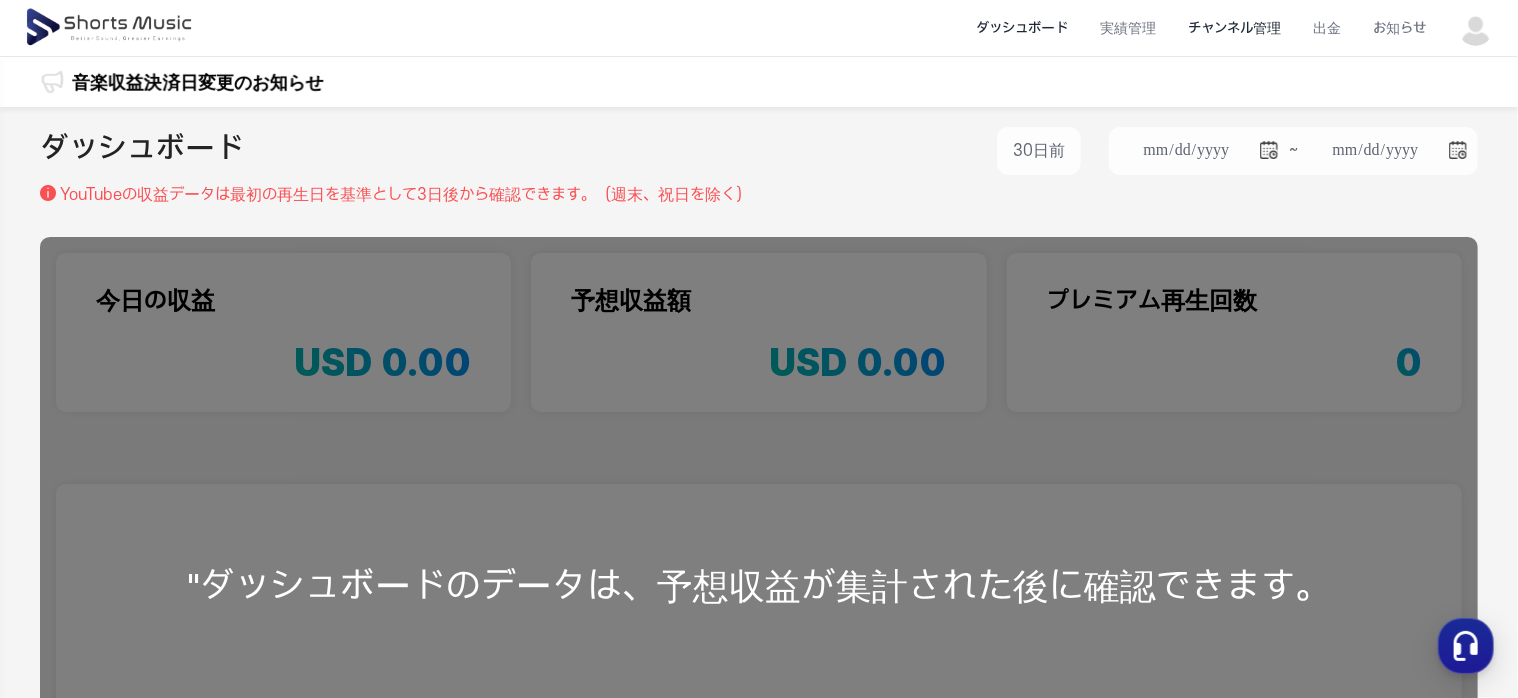 click on "チャンネル管理" at bounding box center (1234, 28) 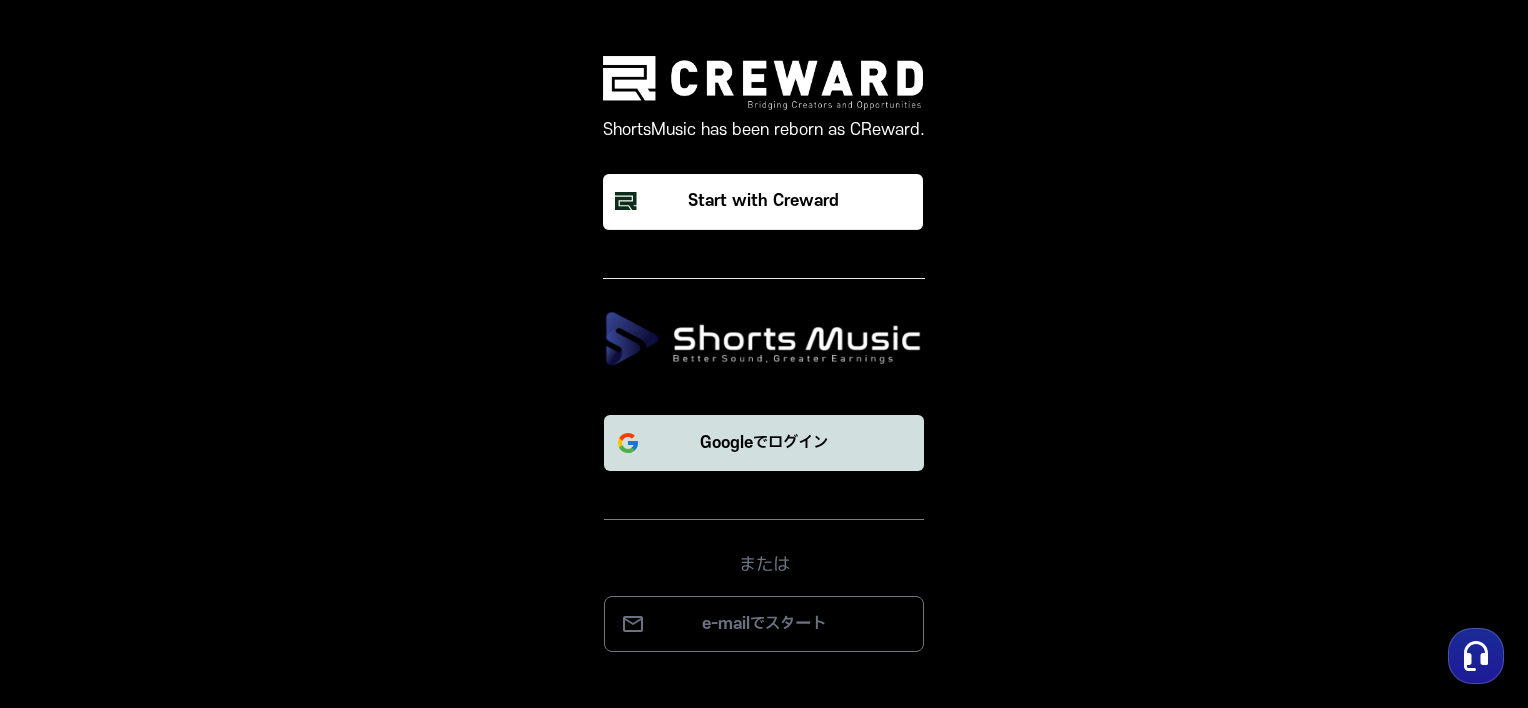 click on "Googleでログイン" at bounding box center (764, 443) 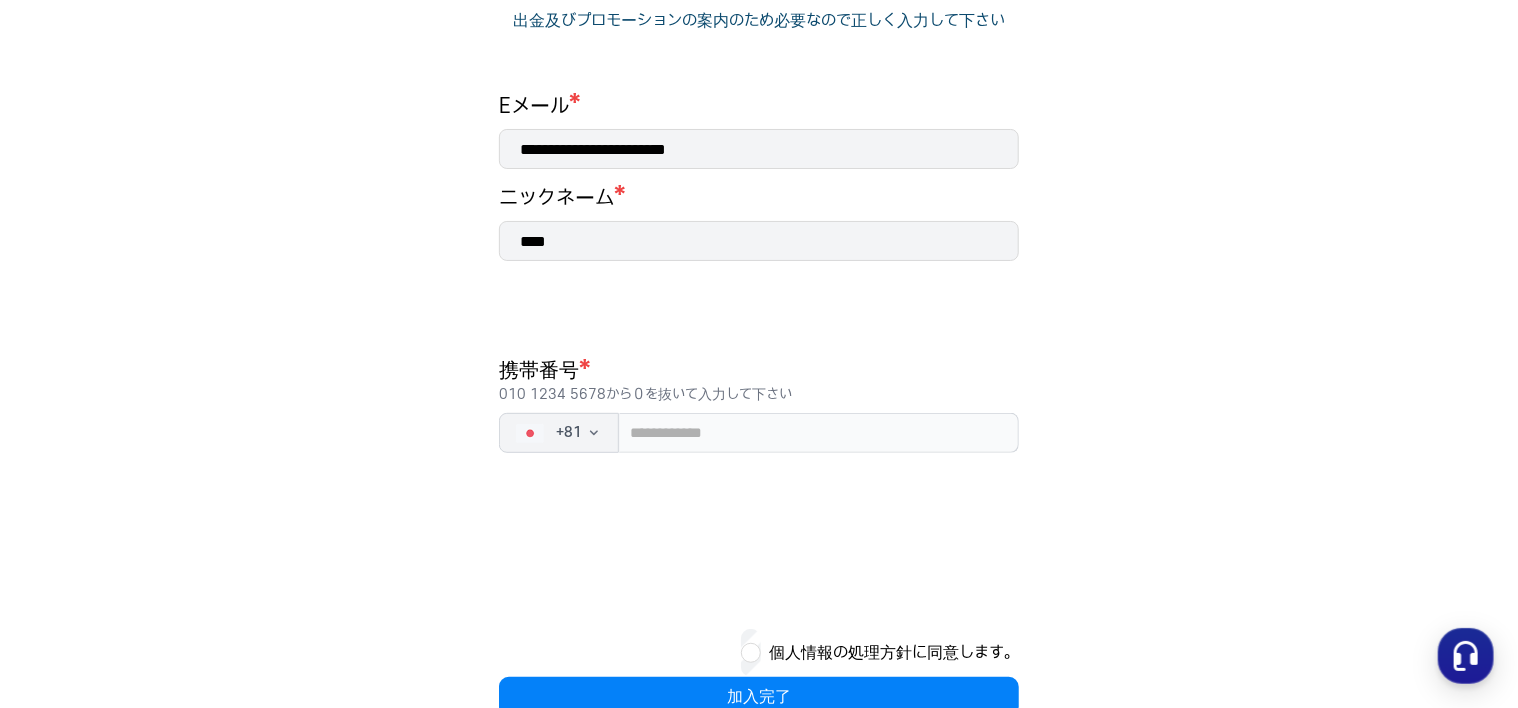 scroll, scrollTop: 300, scrollLeft: 0, axis: vertical 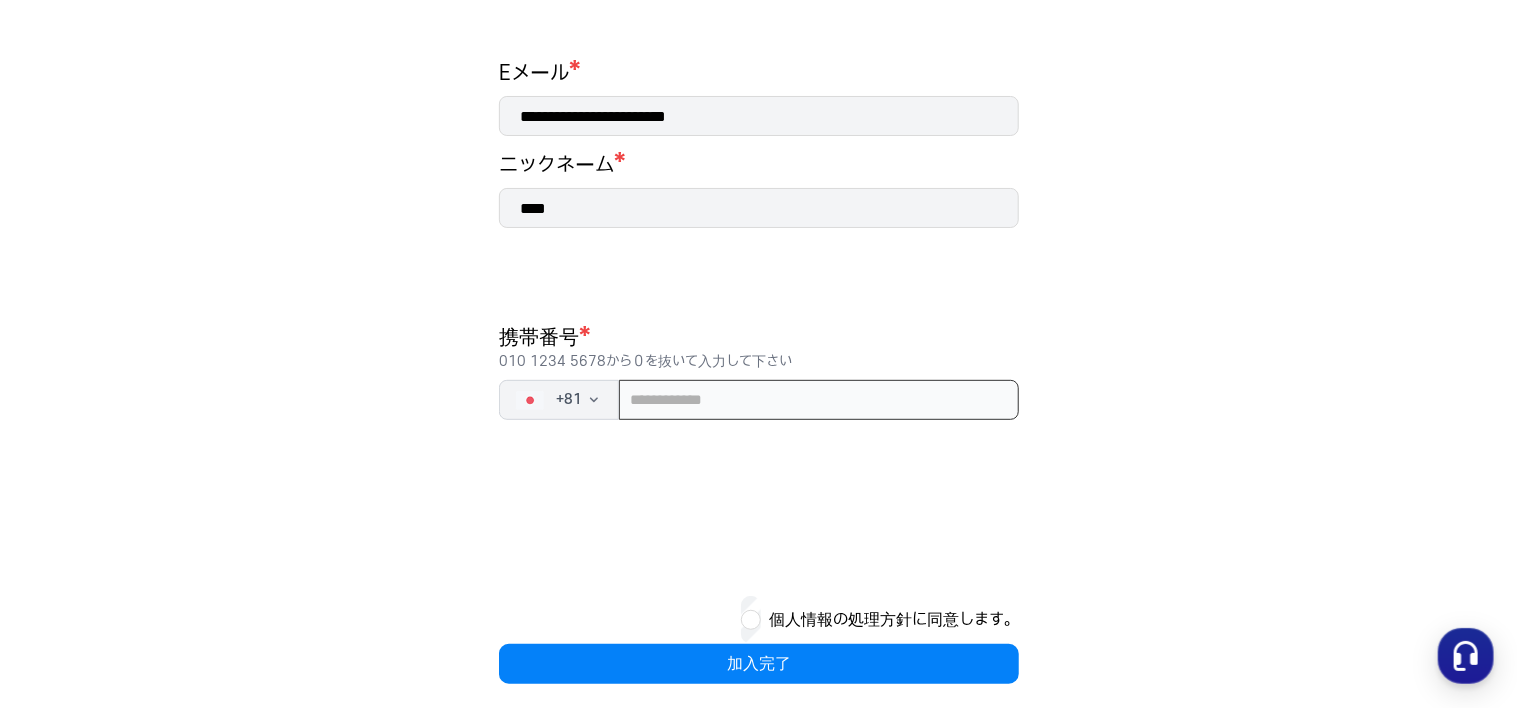 click at bounding box center (819, 400) 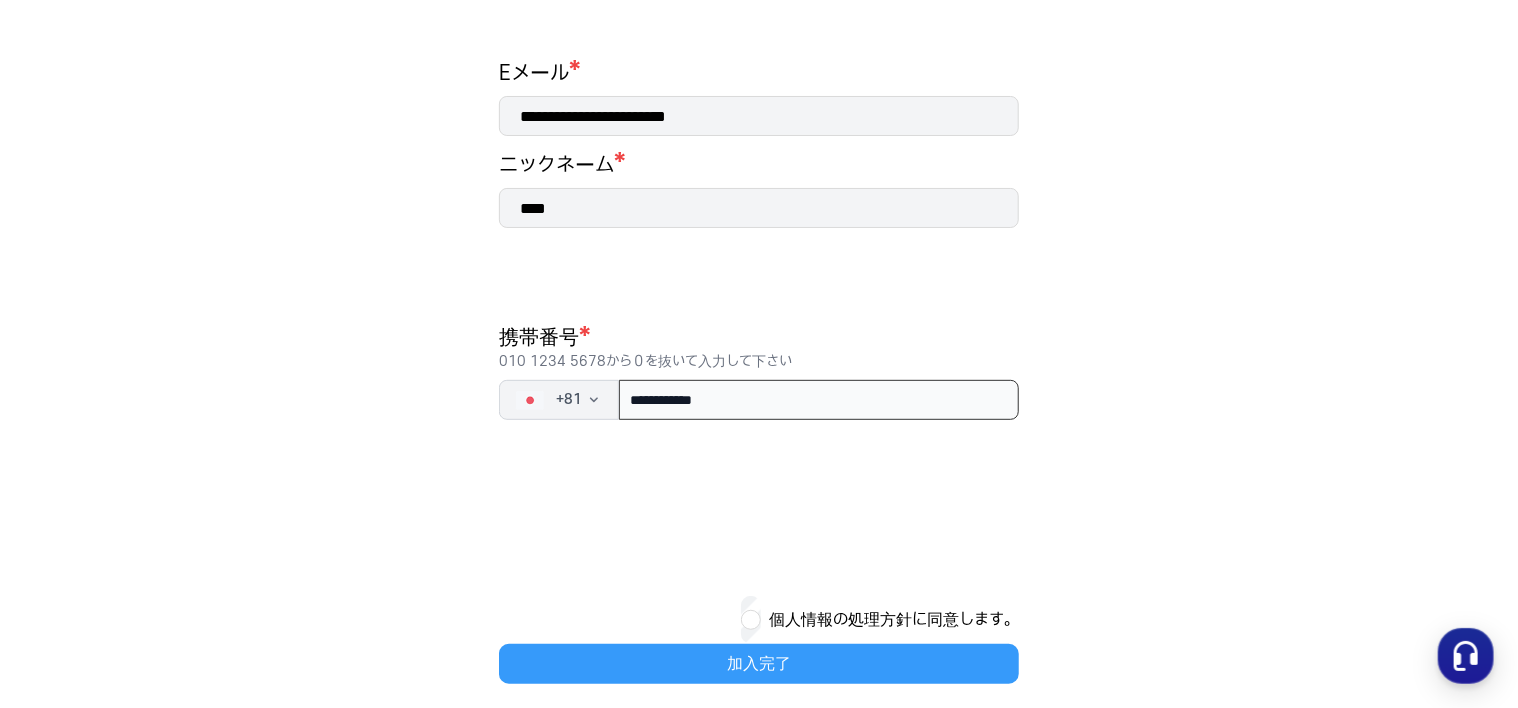type on "**********" 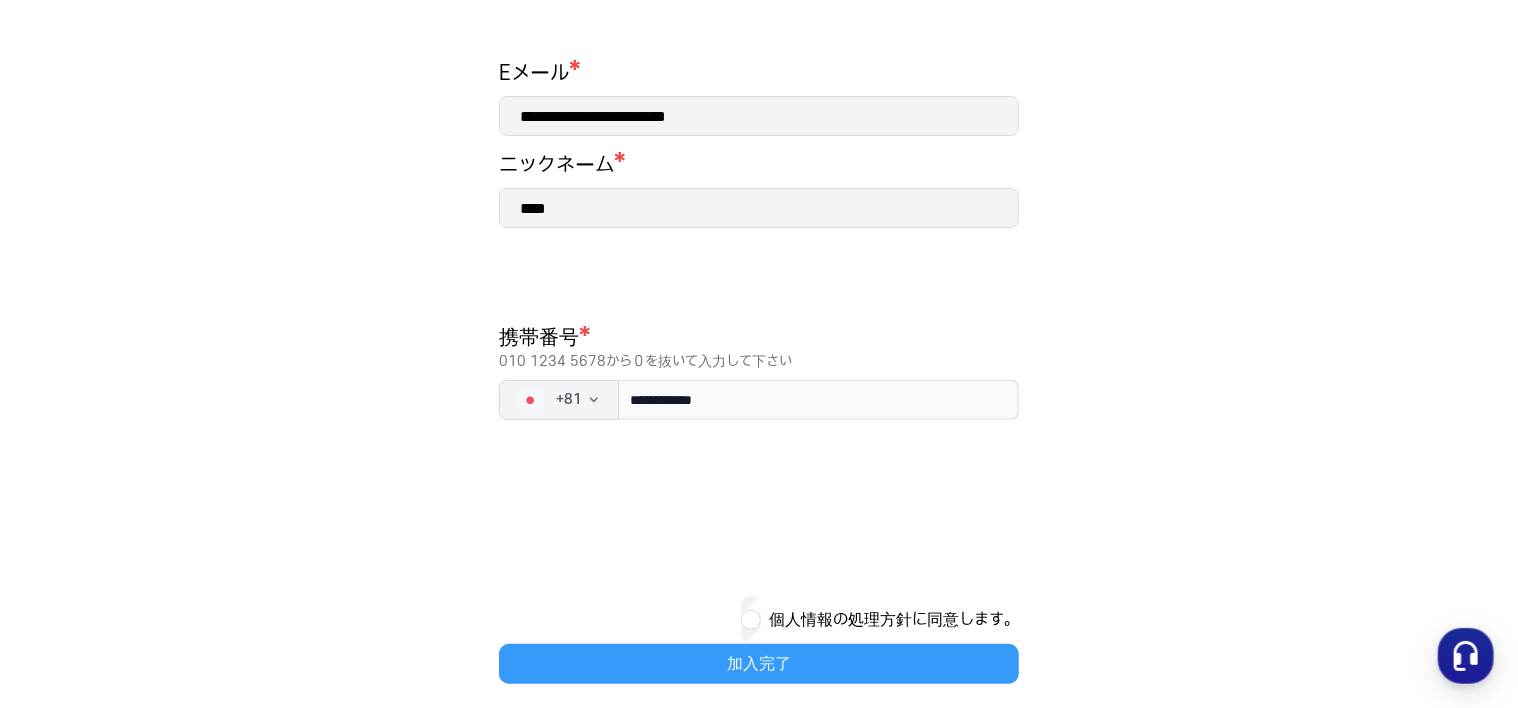 click on "加入完了" at bounding box center [759, 664] 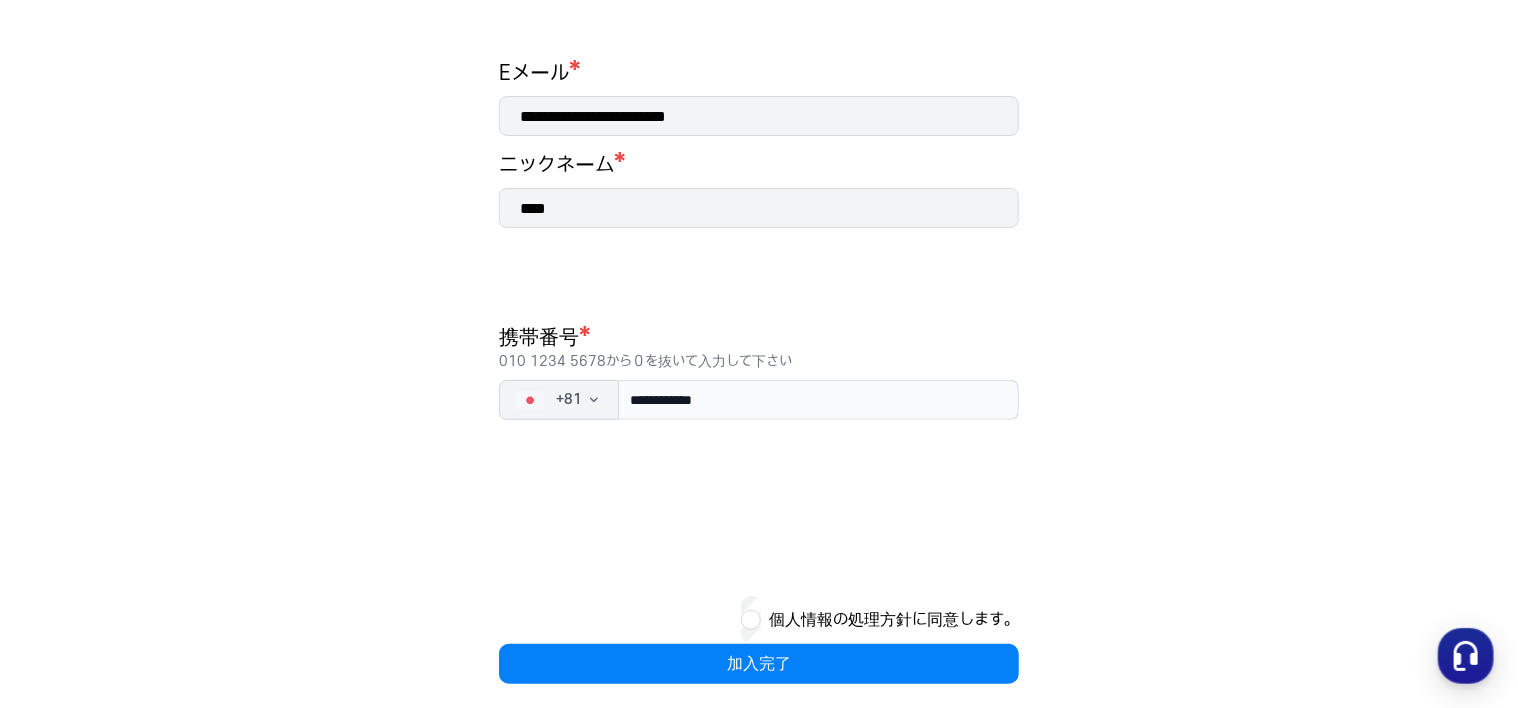 click on "個人情報の処理方針に同意します。" at bounding box center [894, 620] 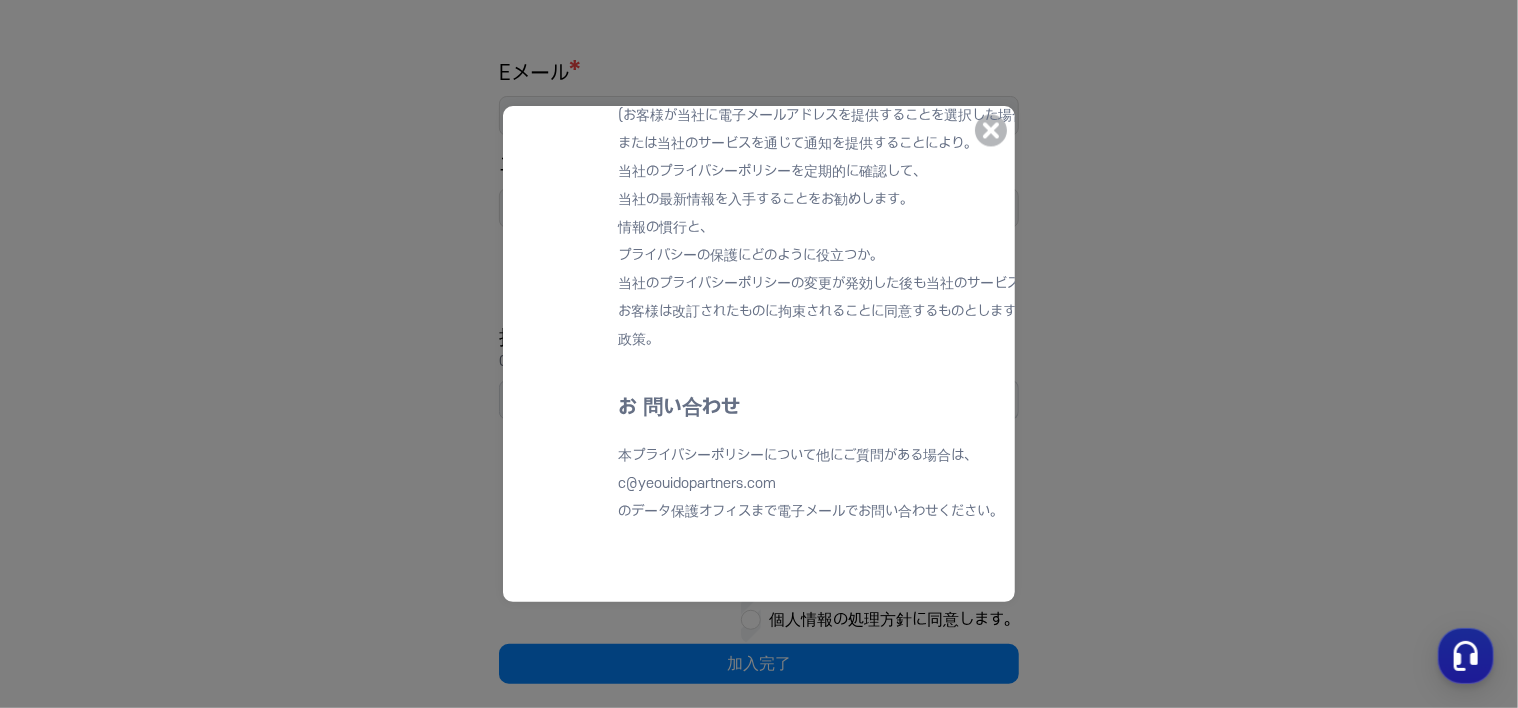 scroll, scrollTop: 17727, scrollLeft: 0, axis: vertical 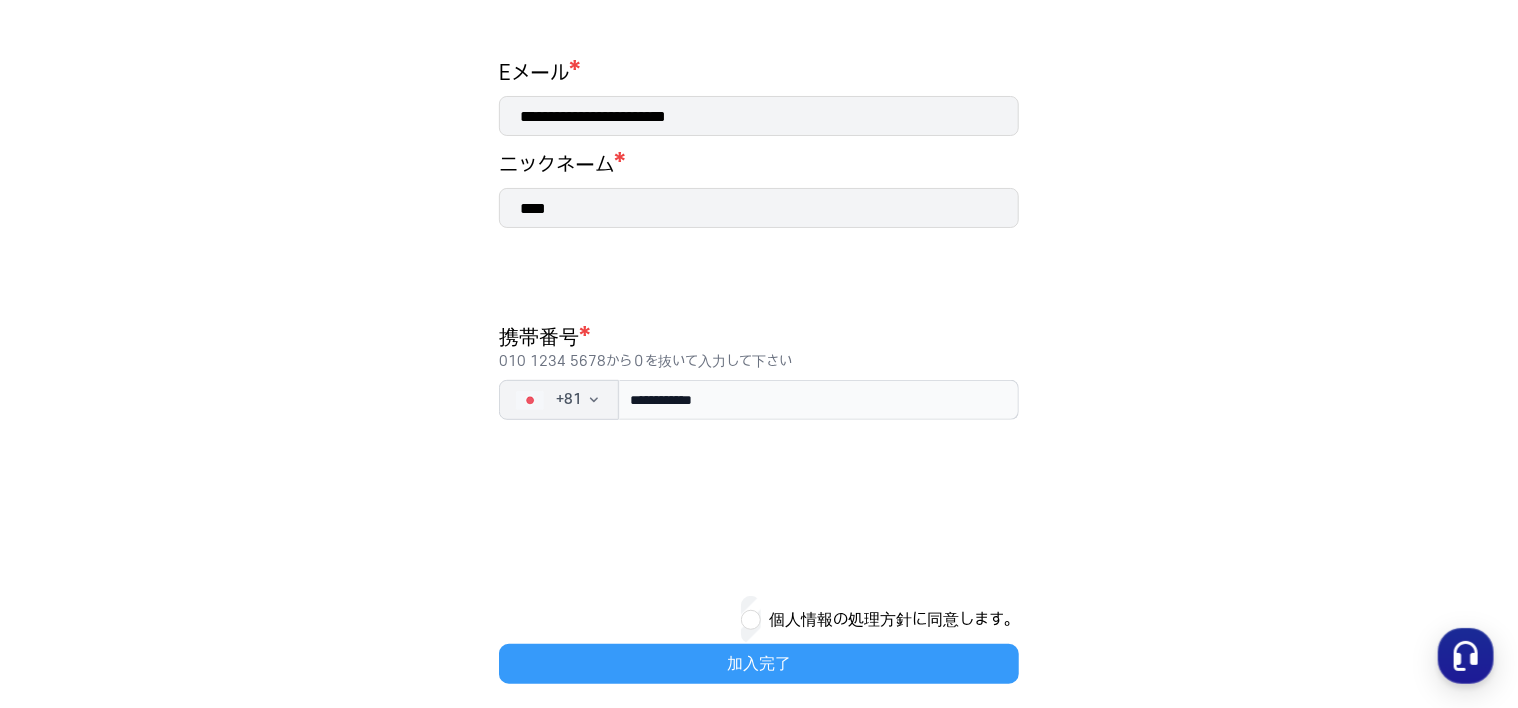 click on "加入完了" at bounding box center [759, 664] 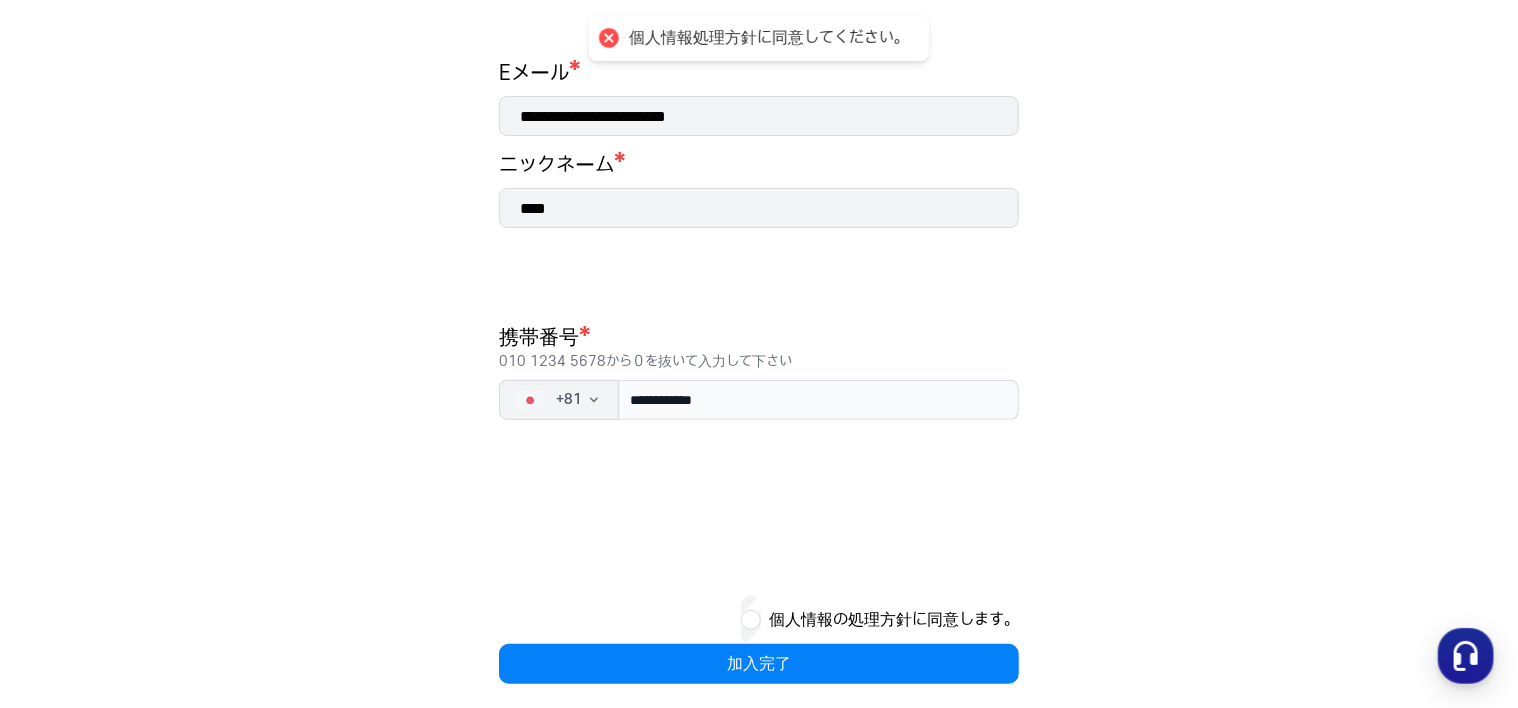 click on "個人情報の処理方針に同意します。" at bounding box center [894, 620] 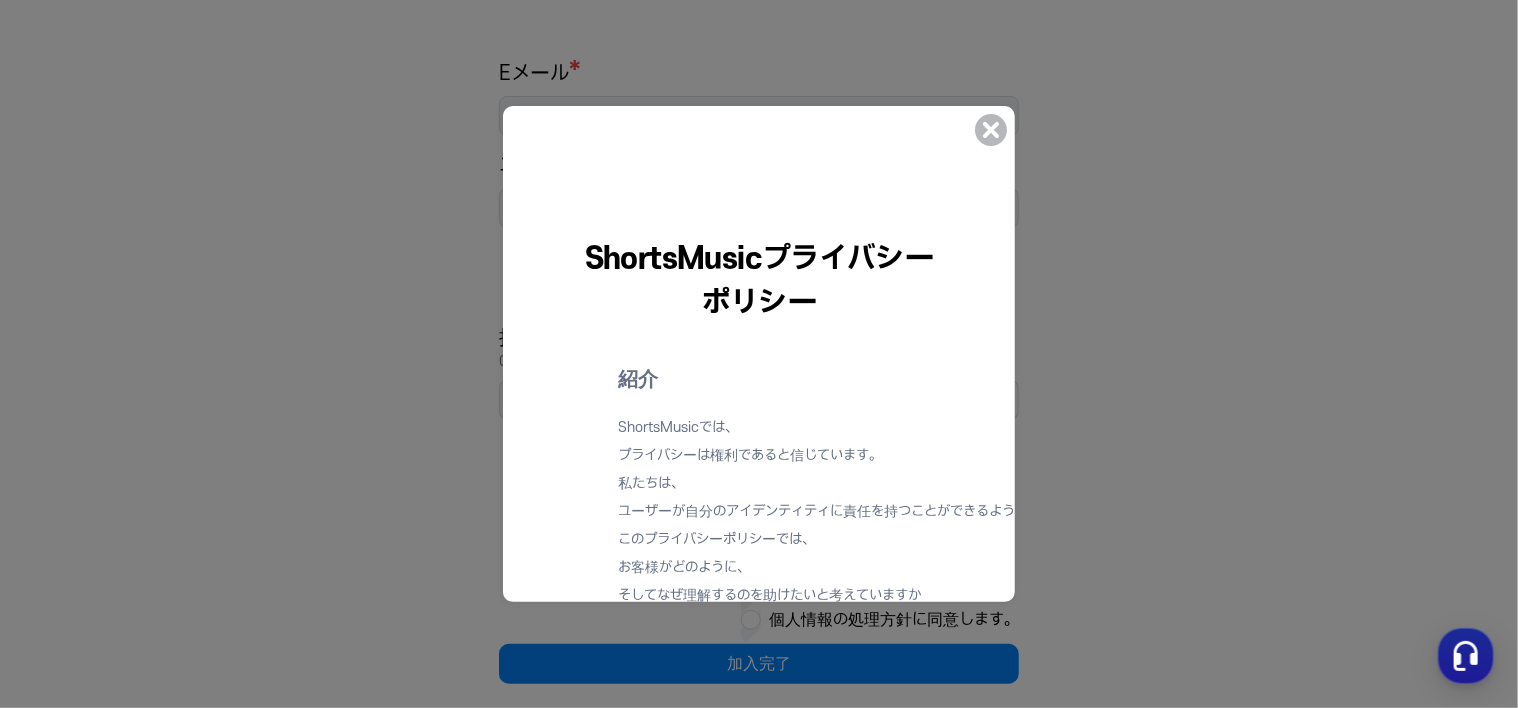 click 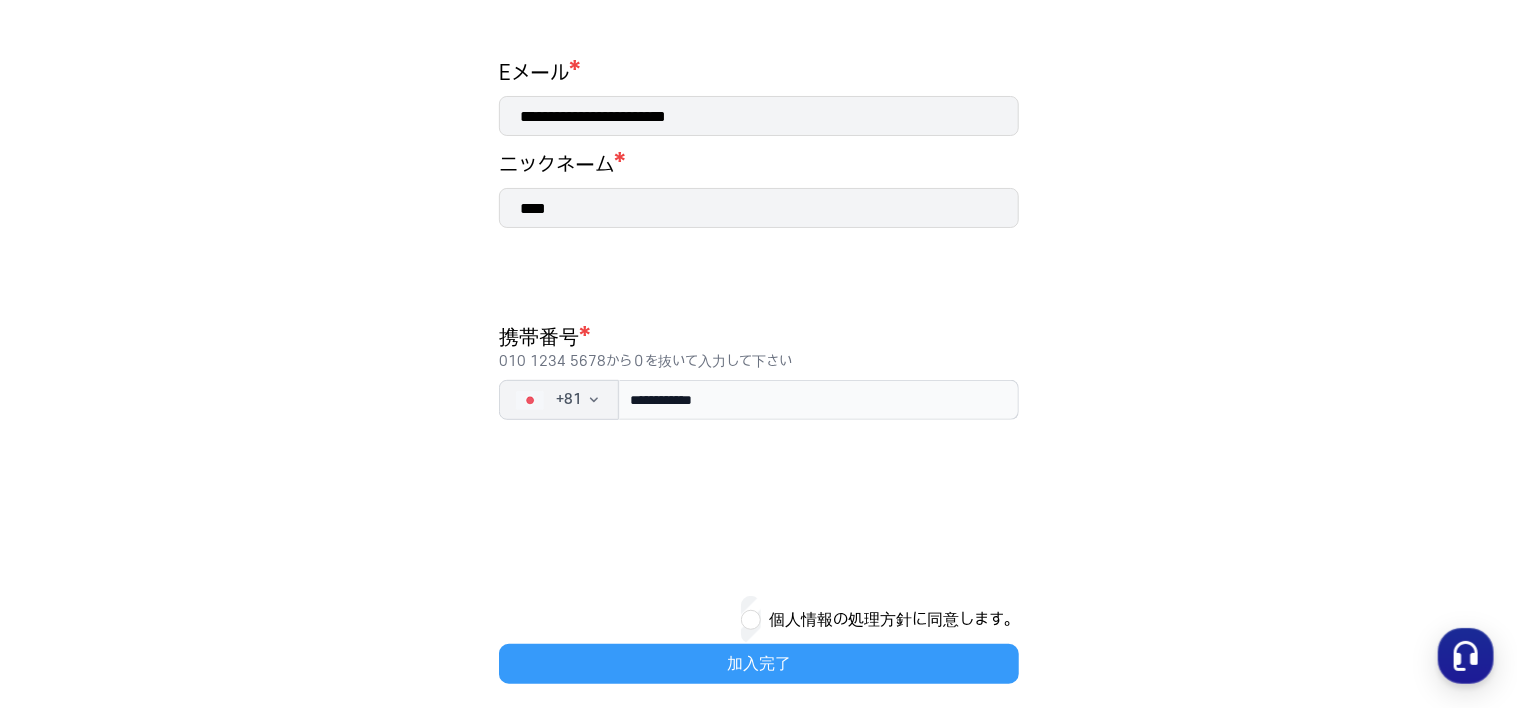 click on "加入完了" at bounding box center [759, 664] 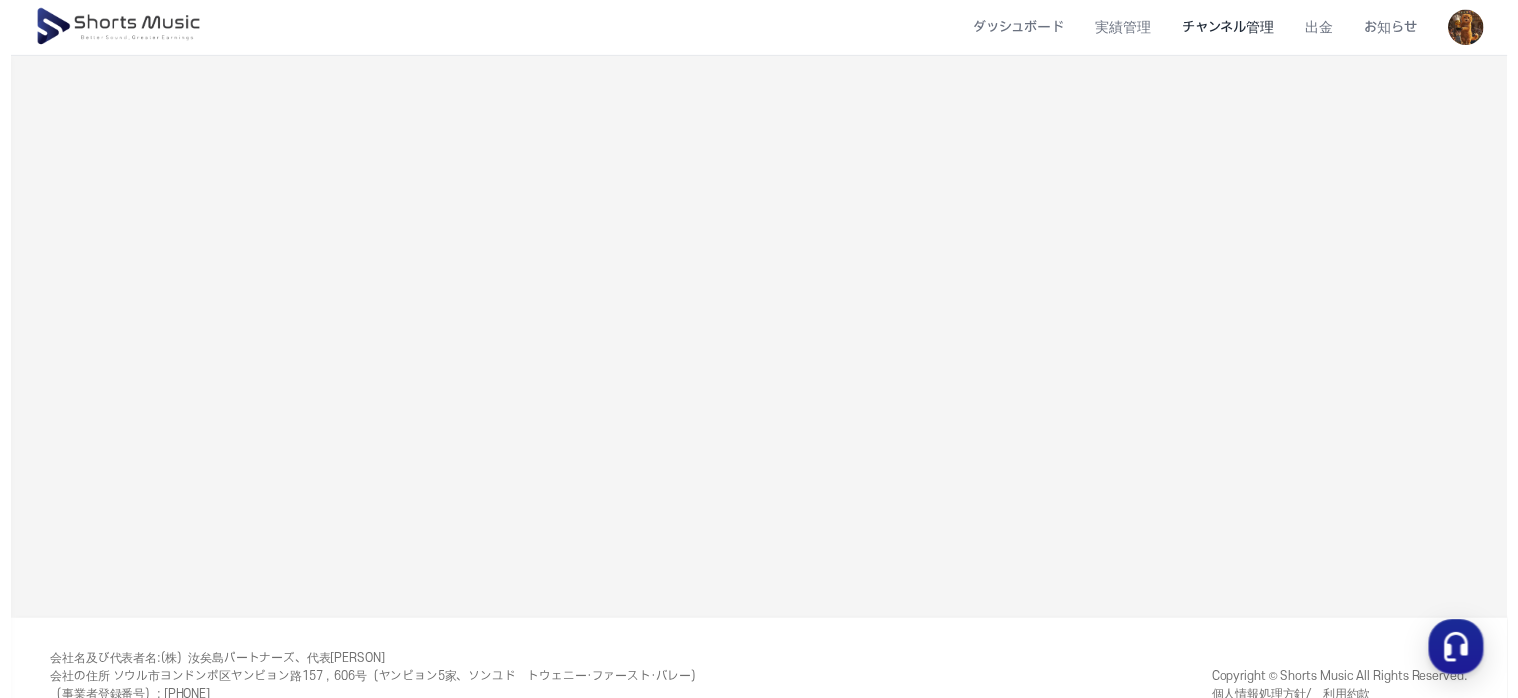scroll, scrollTop: 0, scrollLeft: 0, axis: both 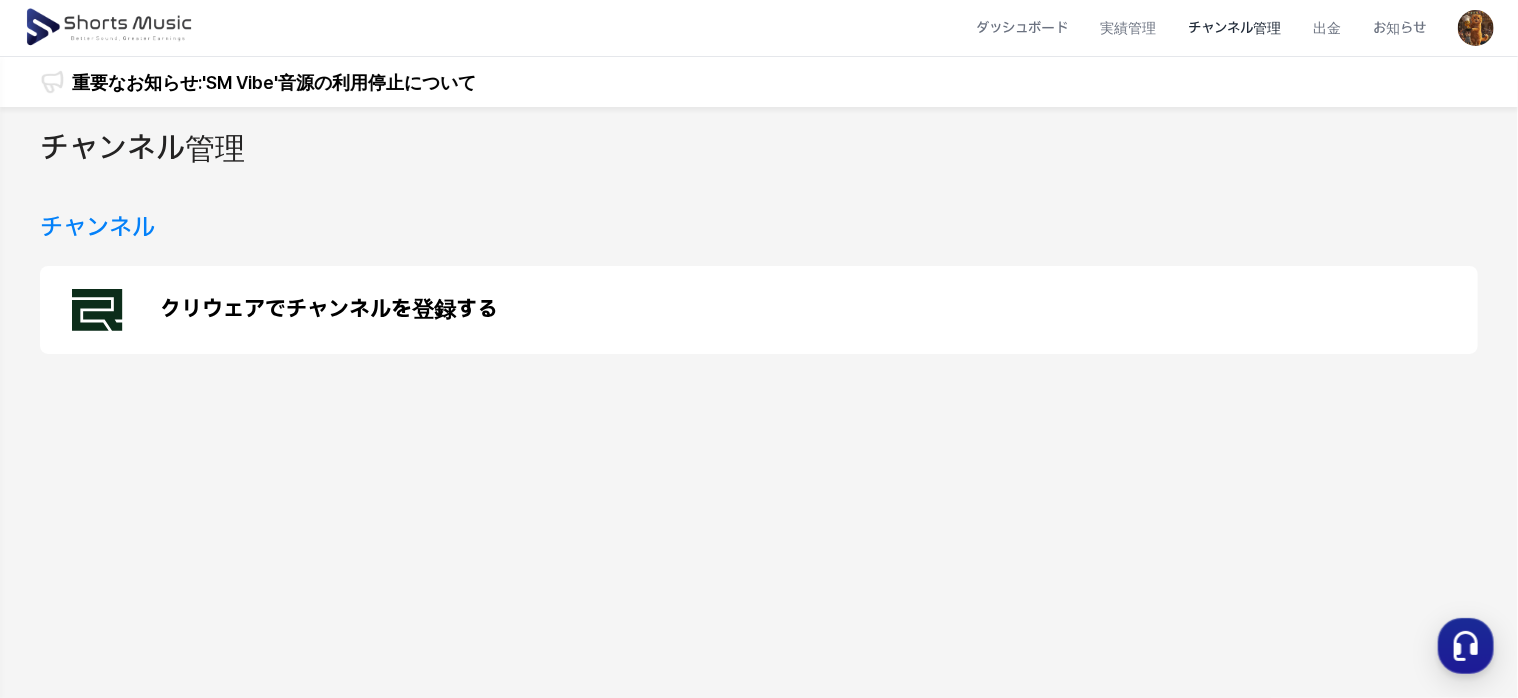 click on "チャンネル" at bounding box center (97, 228) 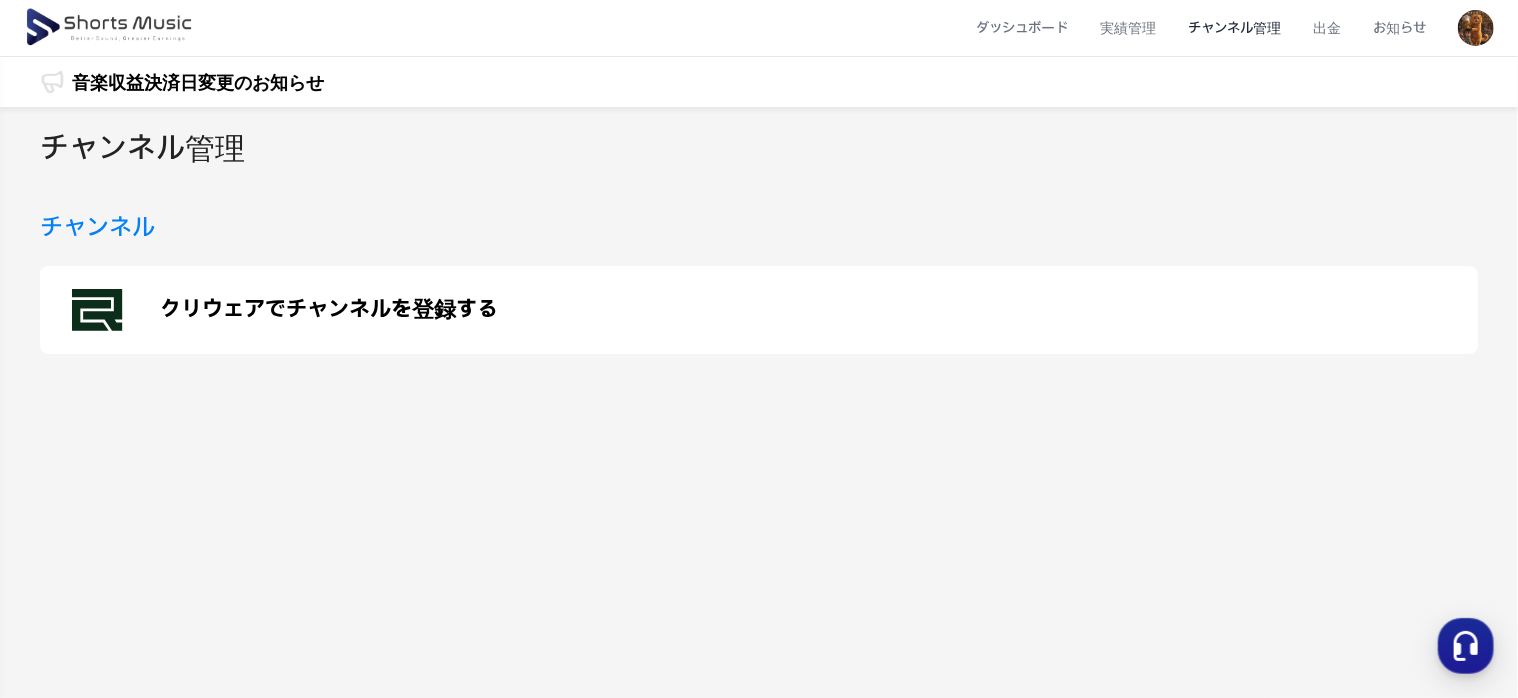 click on "チャンネル管理" at bounding box center [1234, 28] 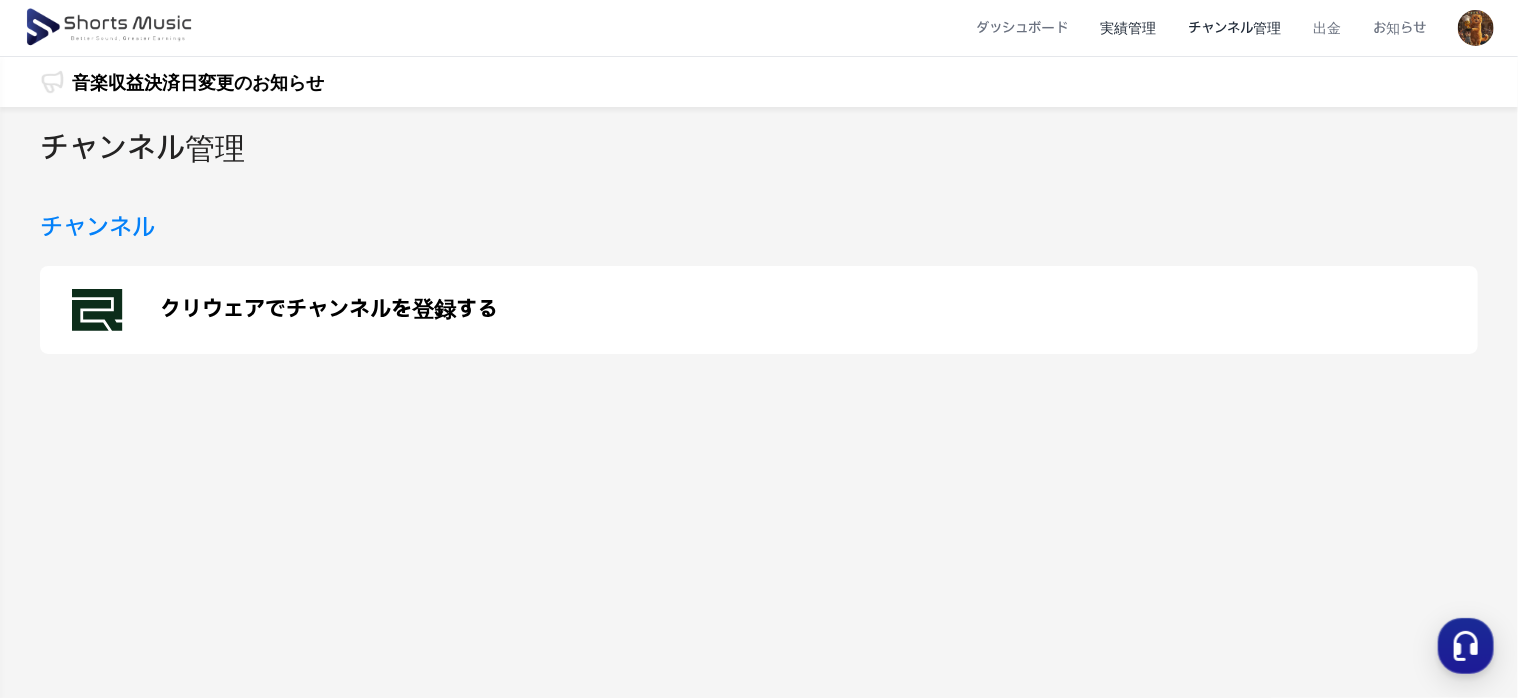 click on "実績管理" at bounding box center (1128, 28) 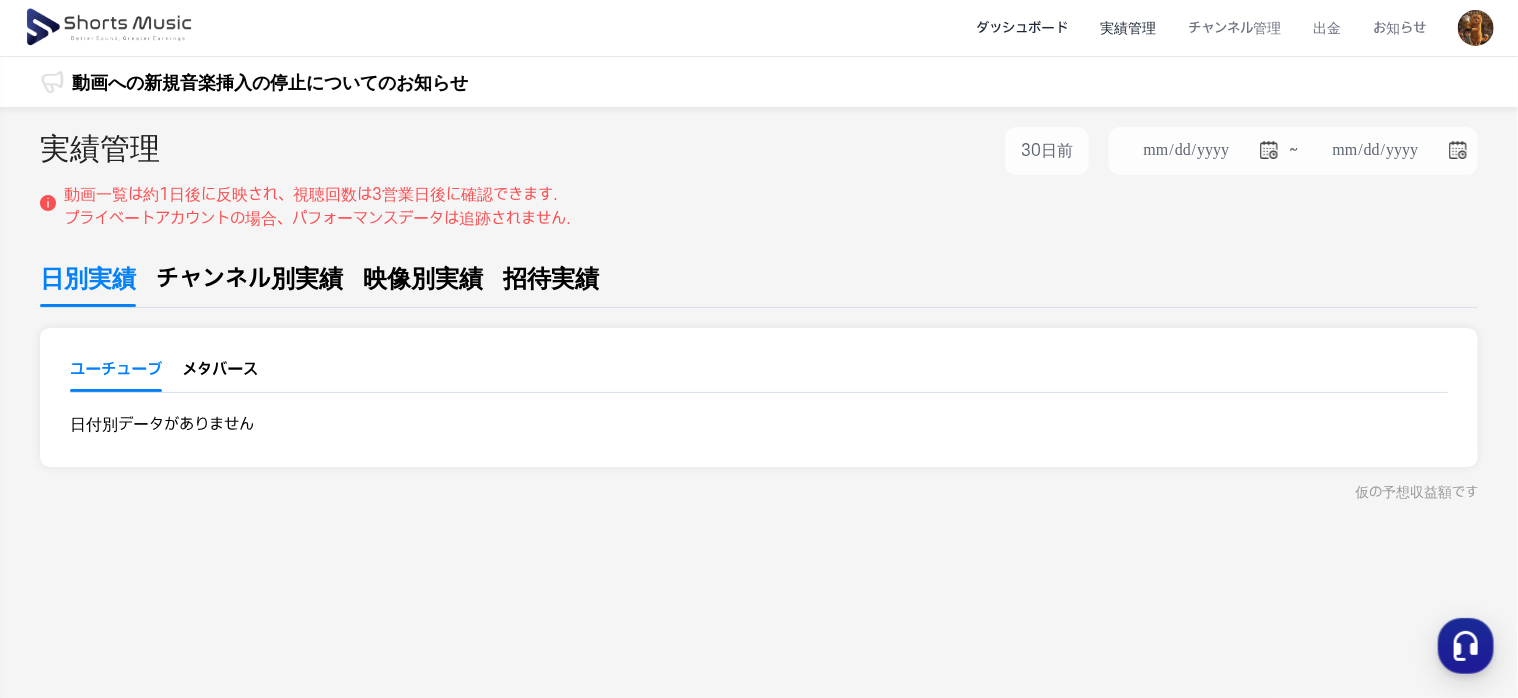 click on "ダッシュボード" at bounding box center (1022, 28) 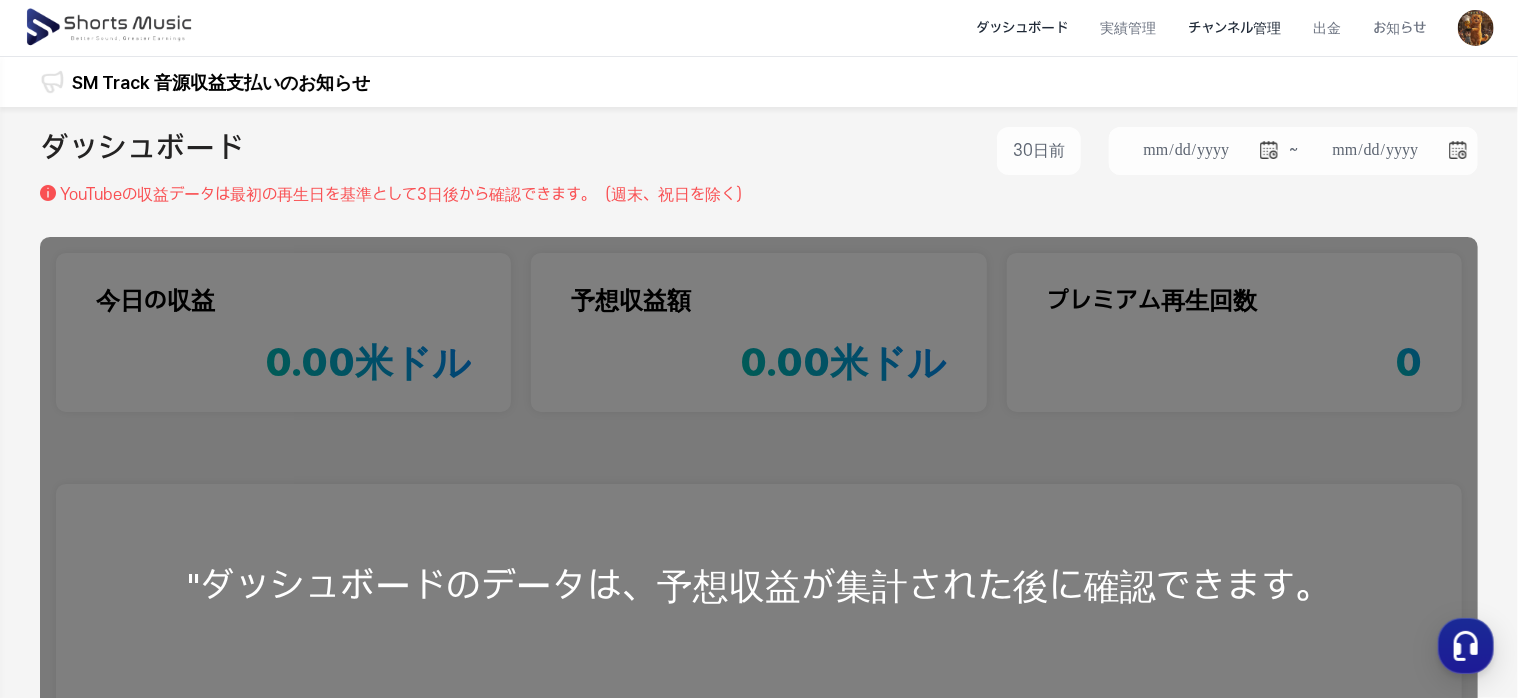 click on "チャンネル管理" at bounding box center (1234, 28) 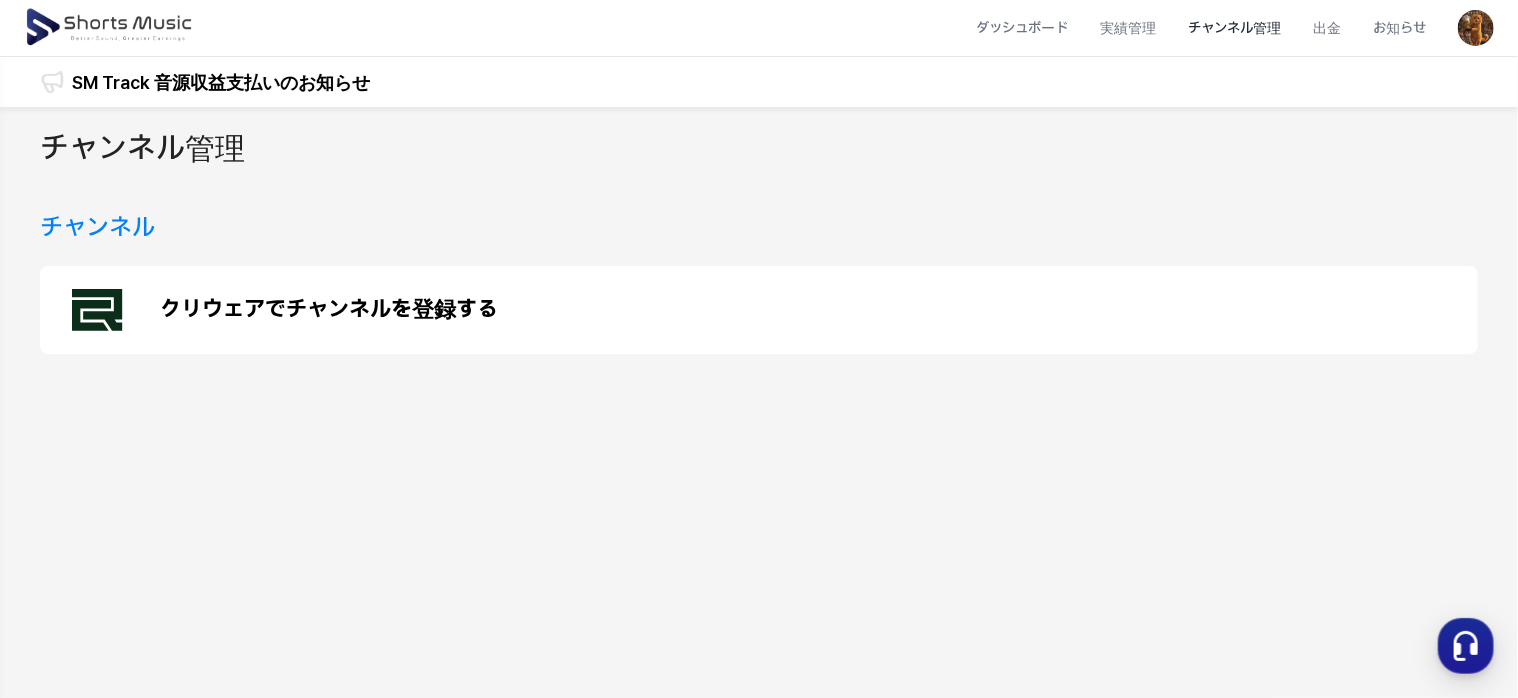 click on "クリウェアでチャンネルを登録する" at bounding box center (759, 310) 